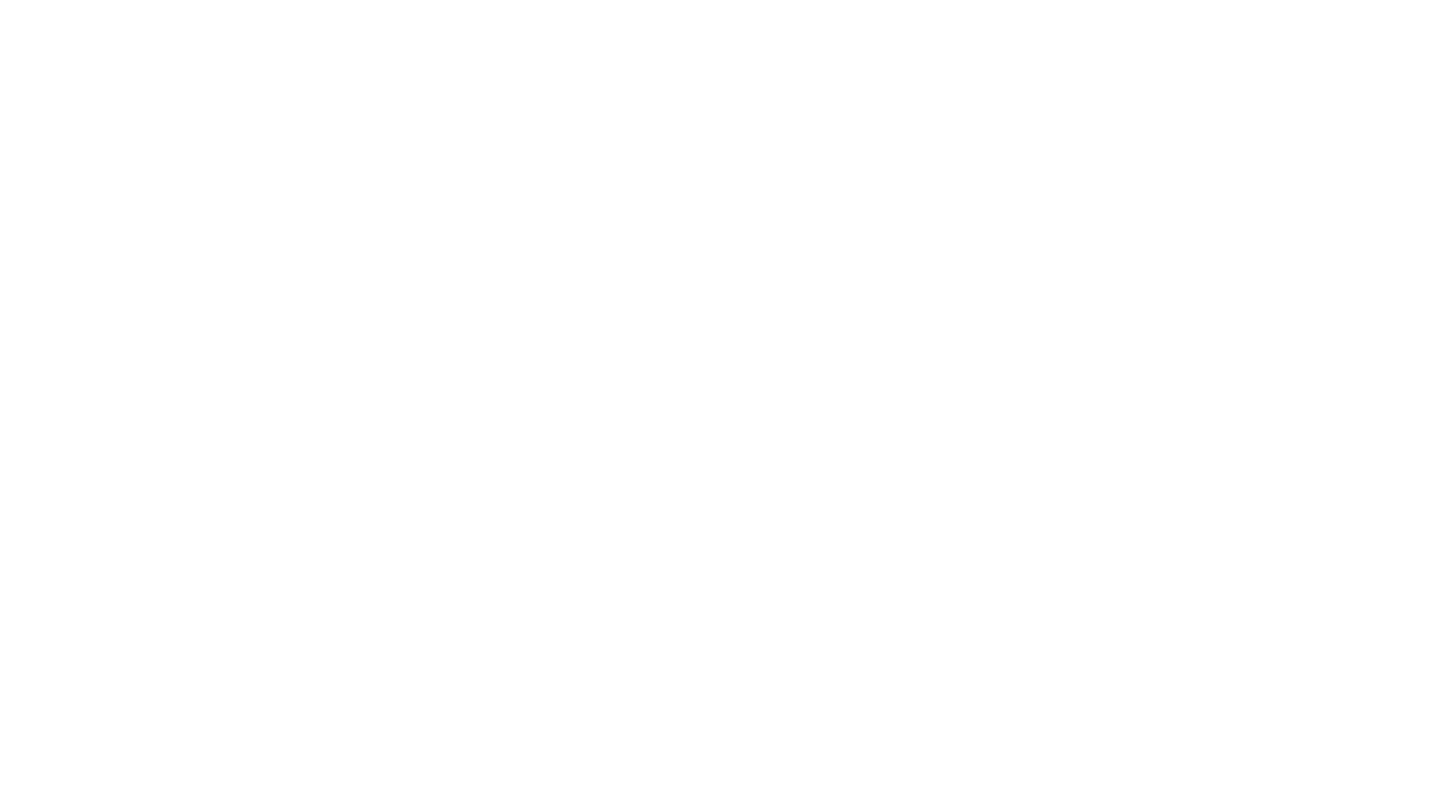 scroll, scrollTop: 0, scrollLeft: 0, axis: both 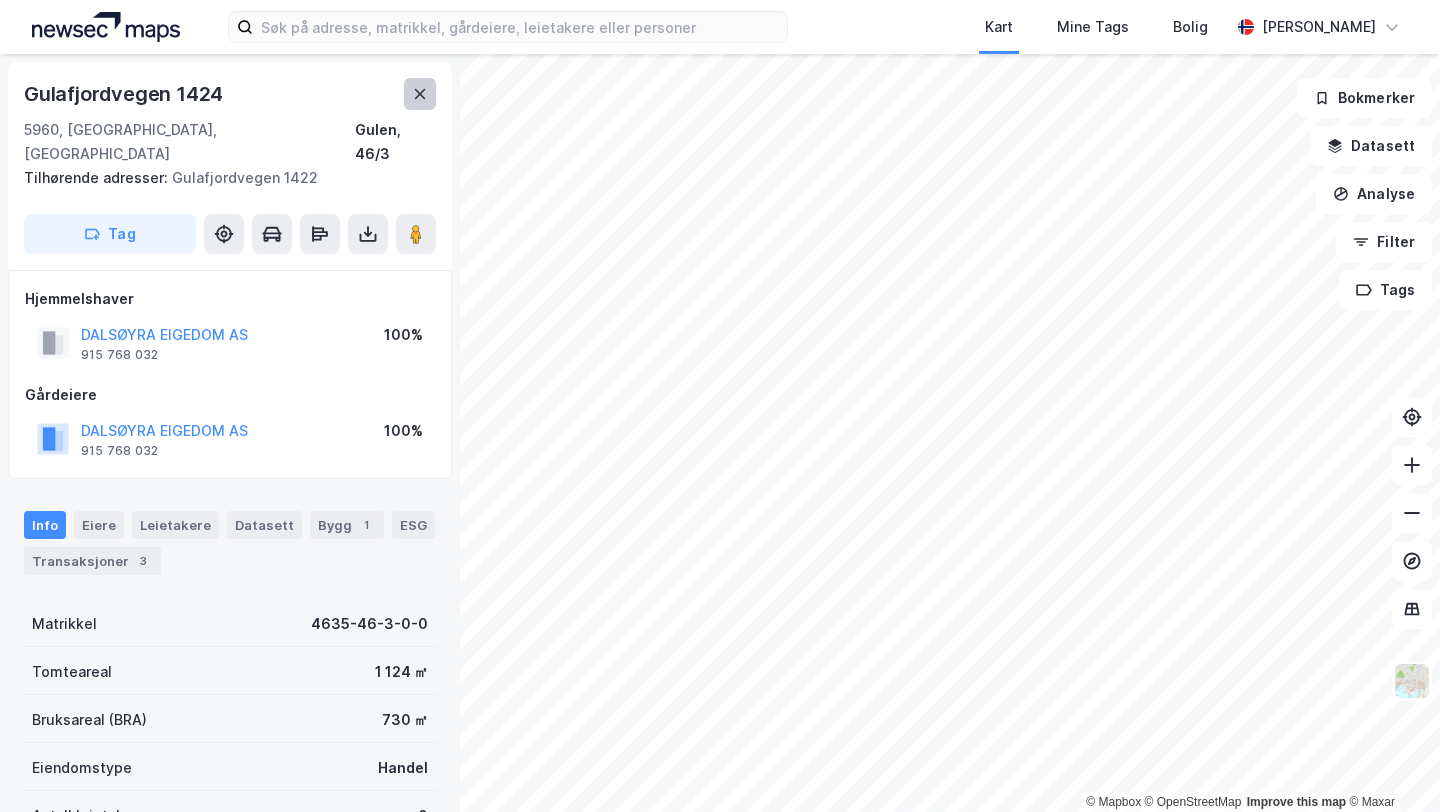 click 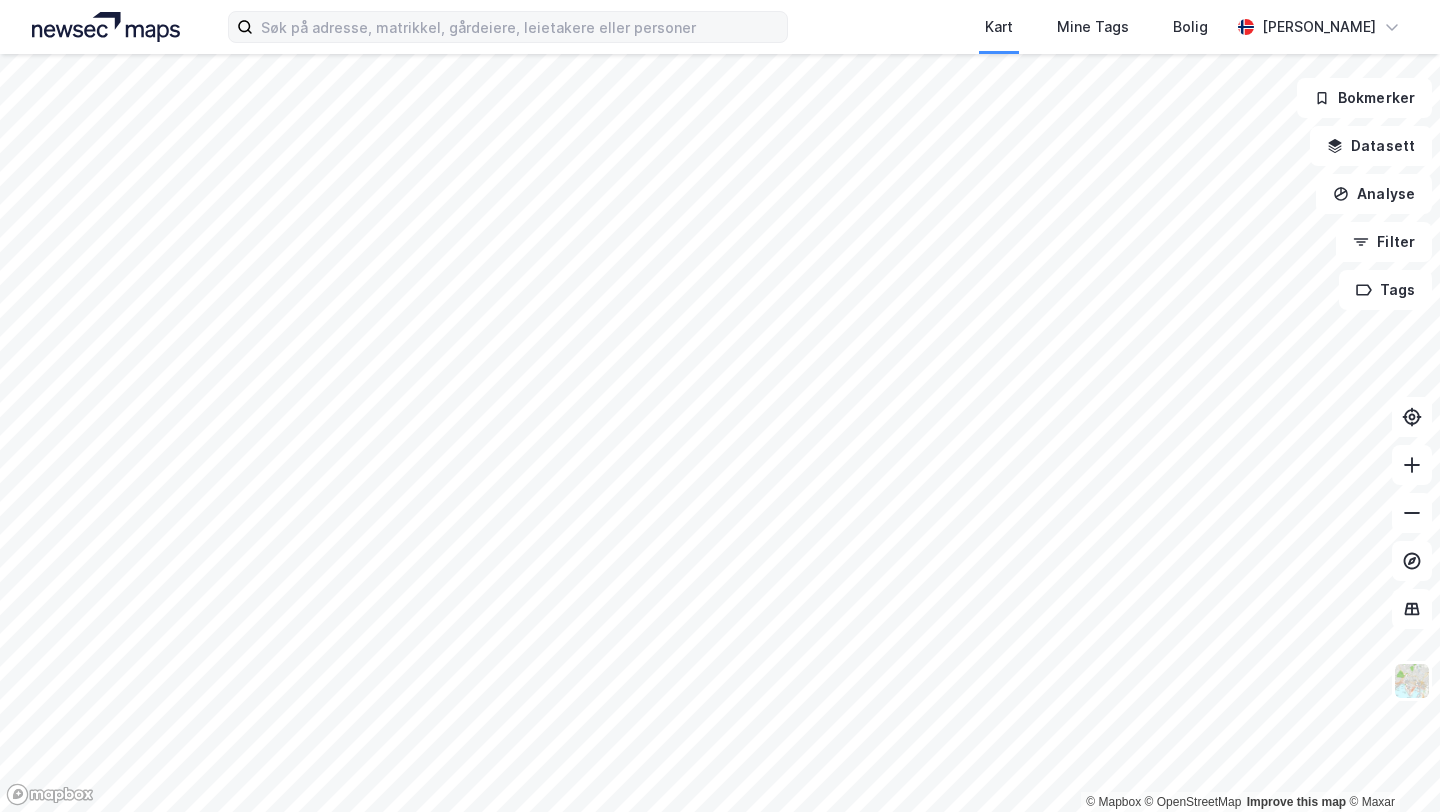click on "Kart Mine Tags Bolig [PERSON_NAME] © Mapbox   © OpenStreetMap   Improve this map   © Maxar Bokmerker Datasett Analyse Filter Tags" at bounding box center (720, 406) 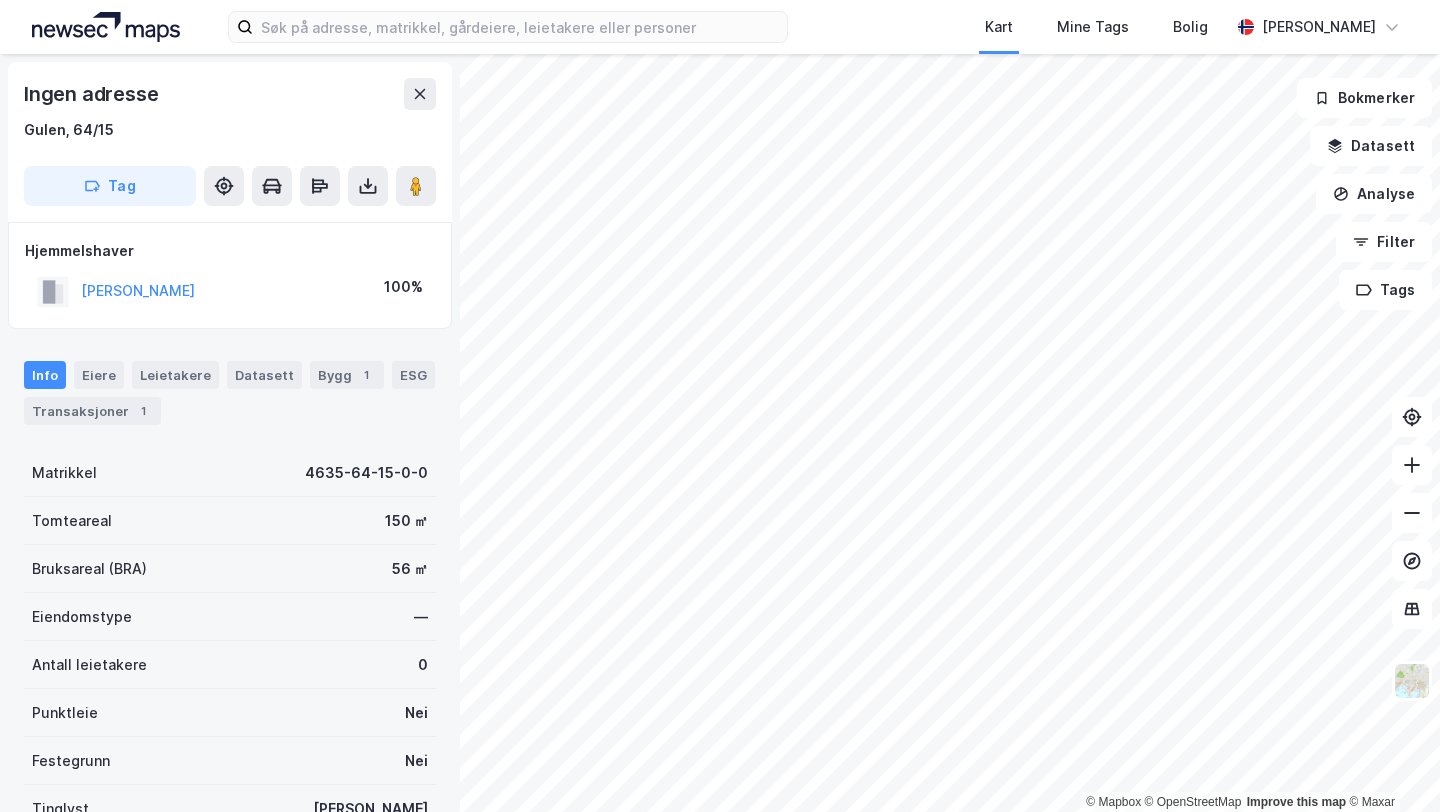 click on "Kart Mine Tags Bolig [PERSON_NAME] © Mapbox   © OpenStreetMap   Improve this map   © Maxar Ingen adresse Gulen, 64/15 Tag Hjemmelshaver [PERSON_NAME] LEO 100% Info Eiere Leietakere Datasett Bygg 1 ESG Transaksjoner 1 Matrikkel 4635-64-15-0-0 Tomteareal 150 ㎡ Bruksareal (BRA) 56 ㎡ Eiendomstype — Antall leietakere 0 Punktleie Nei Festegrunn Nei Tinglyst Ja Arealplaner Nordhårdalandskart Miljøstatus Bokmerker Datasett Analyse Filter Tags" at bounding box center (720, 406) 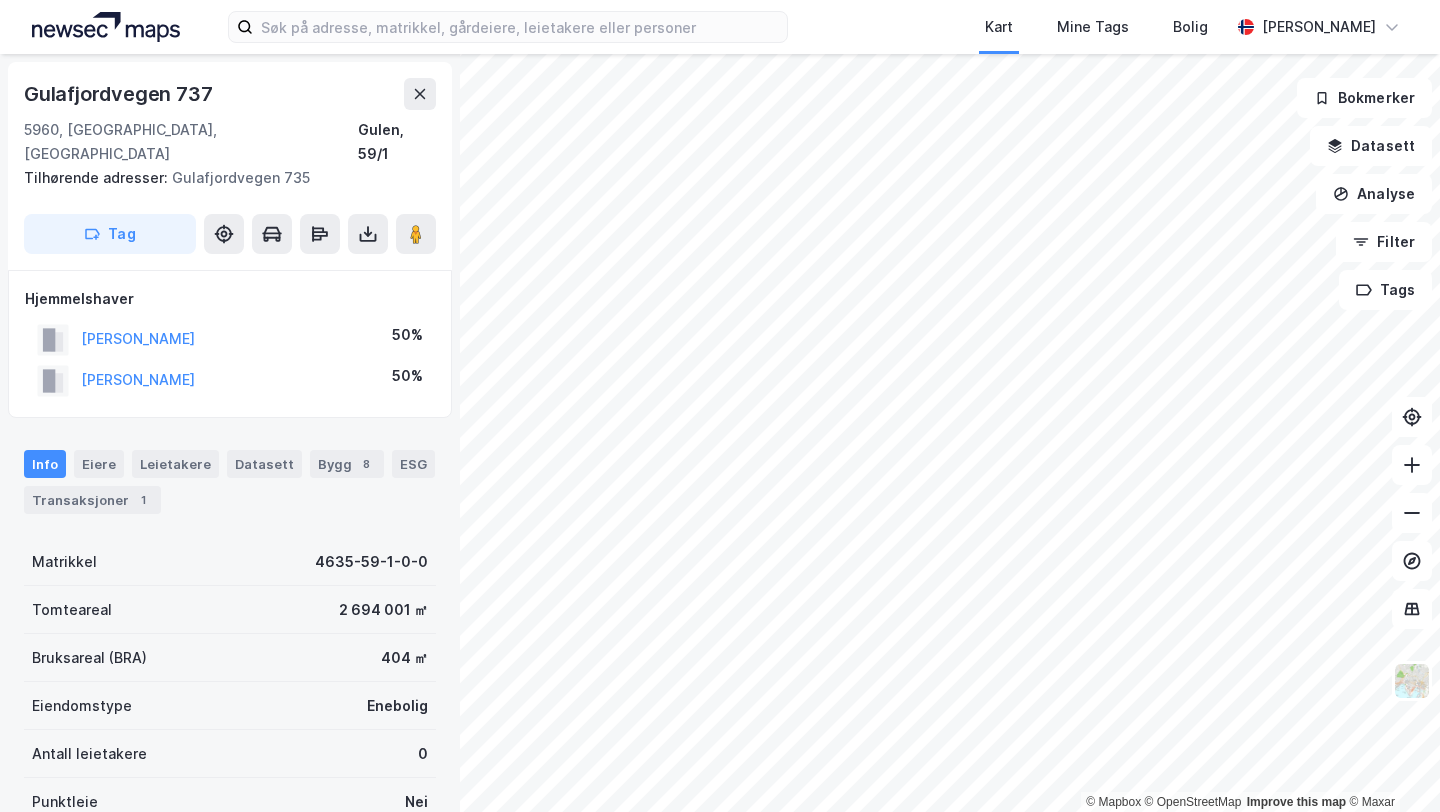 click on "Kart Mine Tags [PERSON_NAME] © Mapbox   © OpenStreetMap   Improve this map   © Maxar Gulafjordvegen 737 5960, [GEOGRAPHIC_DATA], [GEOGRAPHIC_DATA], 59/1 Tilhørende adresser:   Gulafjordvegen 735 Tag Hjemmelshaver [PERSON_NAME] 50% [PERSON_NAME] 50% Info Eiere Leietakere Datasett Bygg 8 ESG Transaksjoner 1 Matrikkel 4635-59-1-0-0 Tomteareal 2 694 001 ㎡ Bruksareal (BRA) 404 ㎡ Eiendomstype Enebolig Antall leietakere 0 Punktleie Nei Festegrunn Nei Tinglyst Ja Arealplaner Nordhårdalandskart Miljøstatus Kulturminne Eiendommen er et registrert kulturminne. Tilleggsrestriksjoner kan gjelde. Delt eieskap Eiendommen er eid av flere gårdeiere Bokmerker Datasett Analyse Filter Tags" at bounding box center [720, 406] 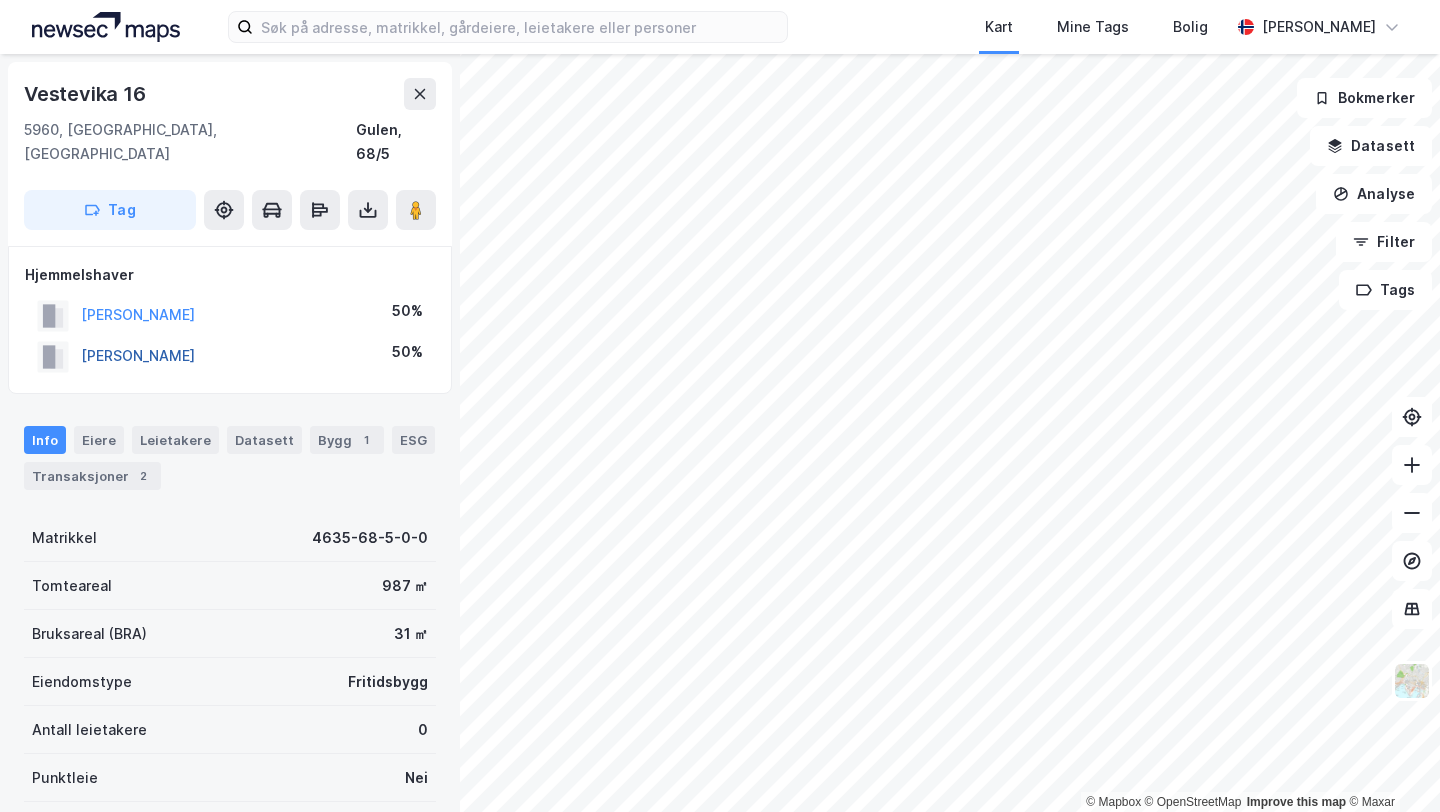 click on "[PERSON_NAME]" at bounding box center [0, 0] 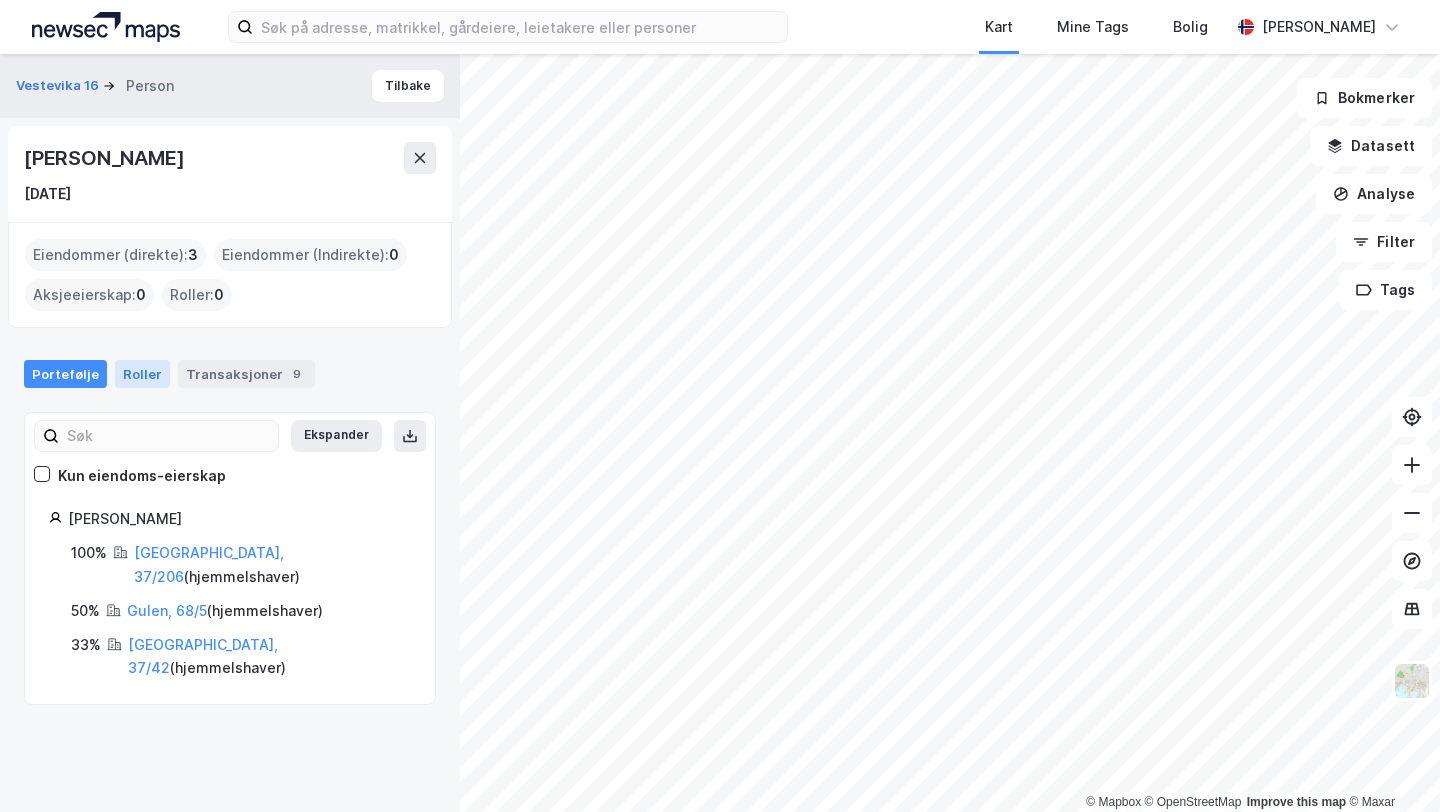 click on "Roller" at bounding box center (142, 374) 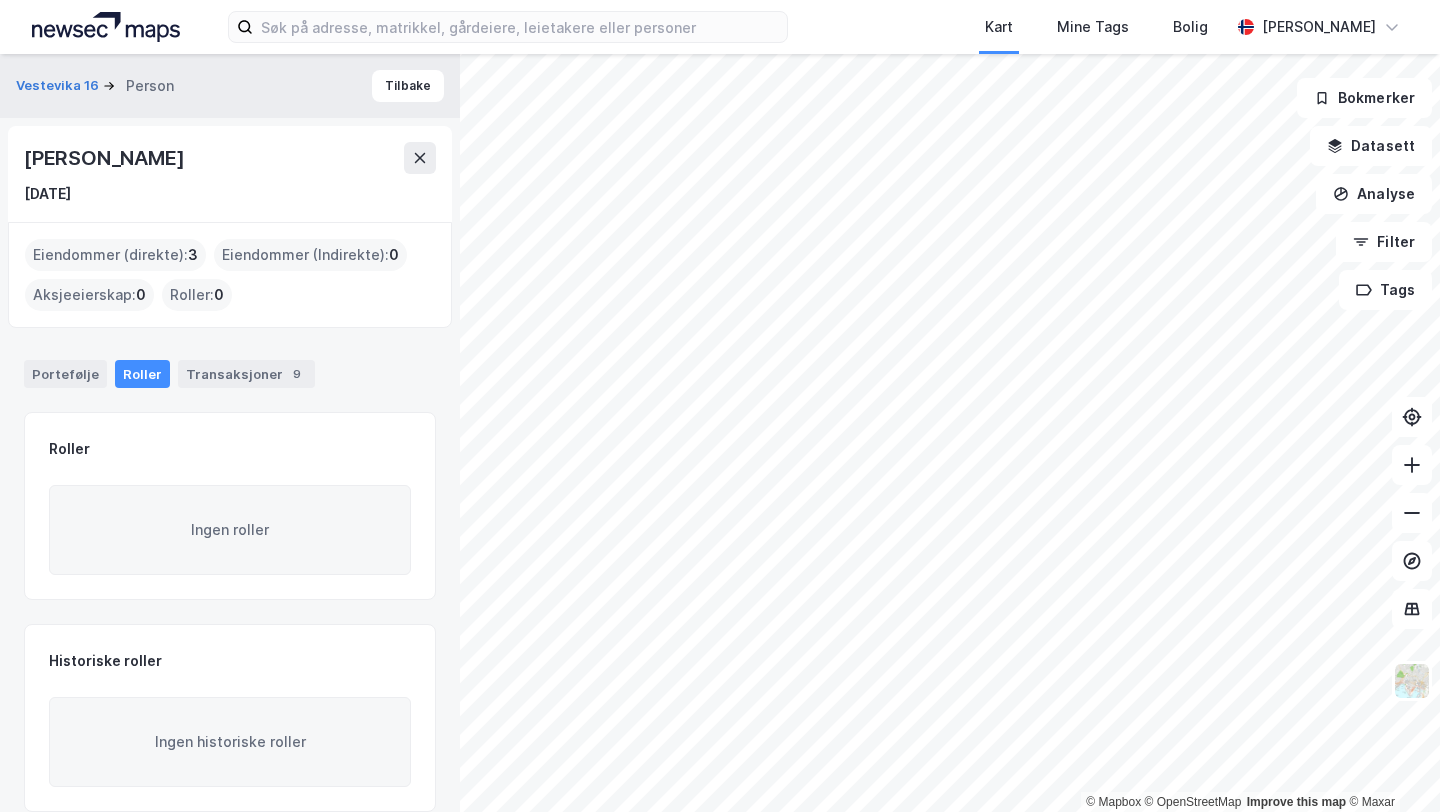 scroll, scrollTop: 9, scrollLeft: 0, axis: vertical 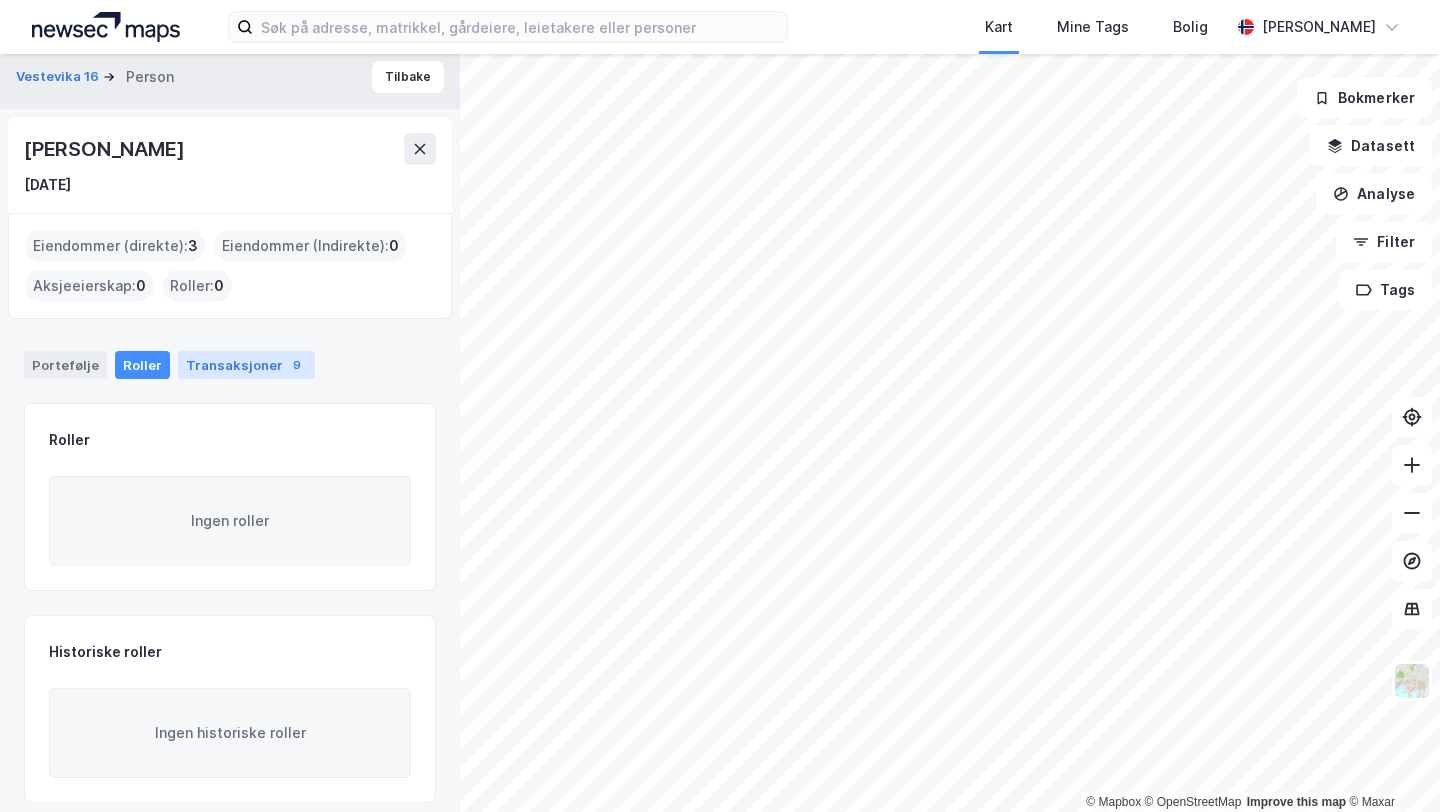 click on "Transaksjoner 9" at bounding box center [246, 365] 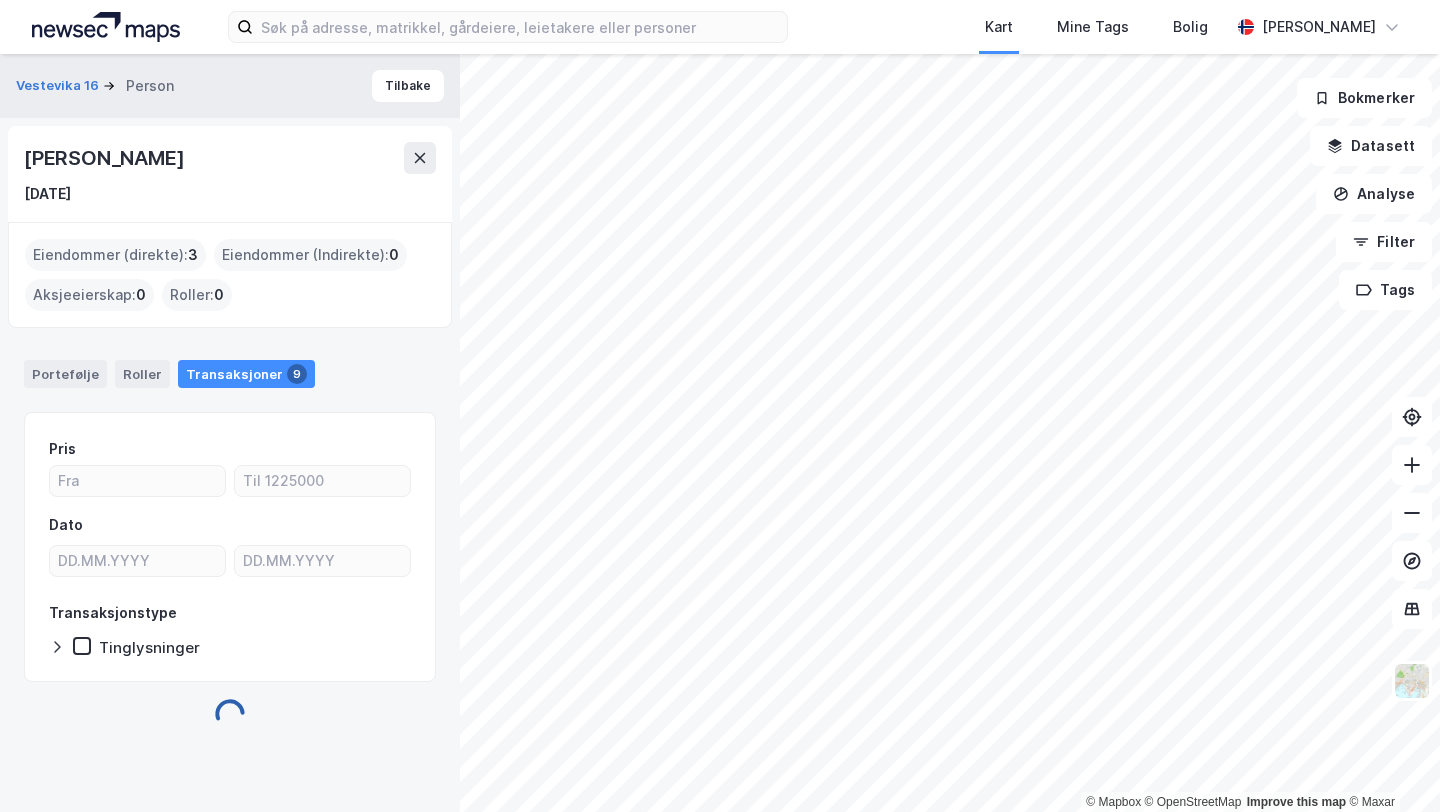 scroll, scrollTop: 0, scrollLeft: 0, axis: both 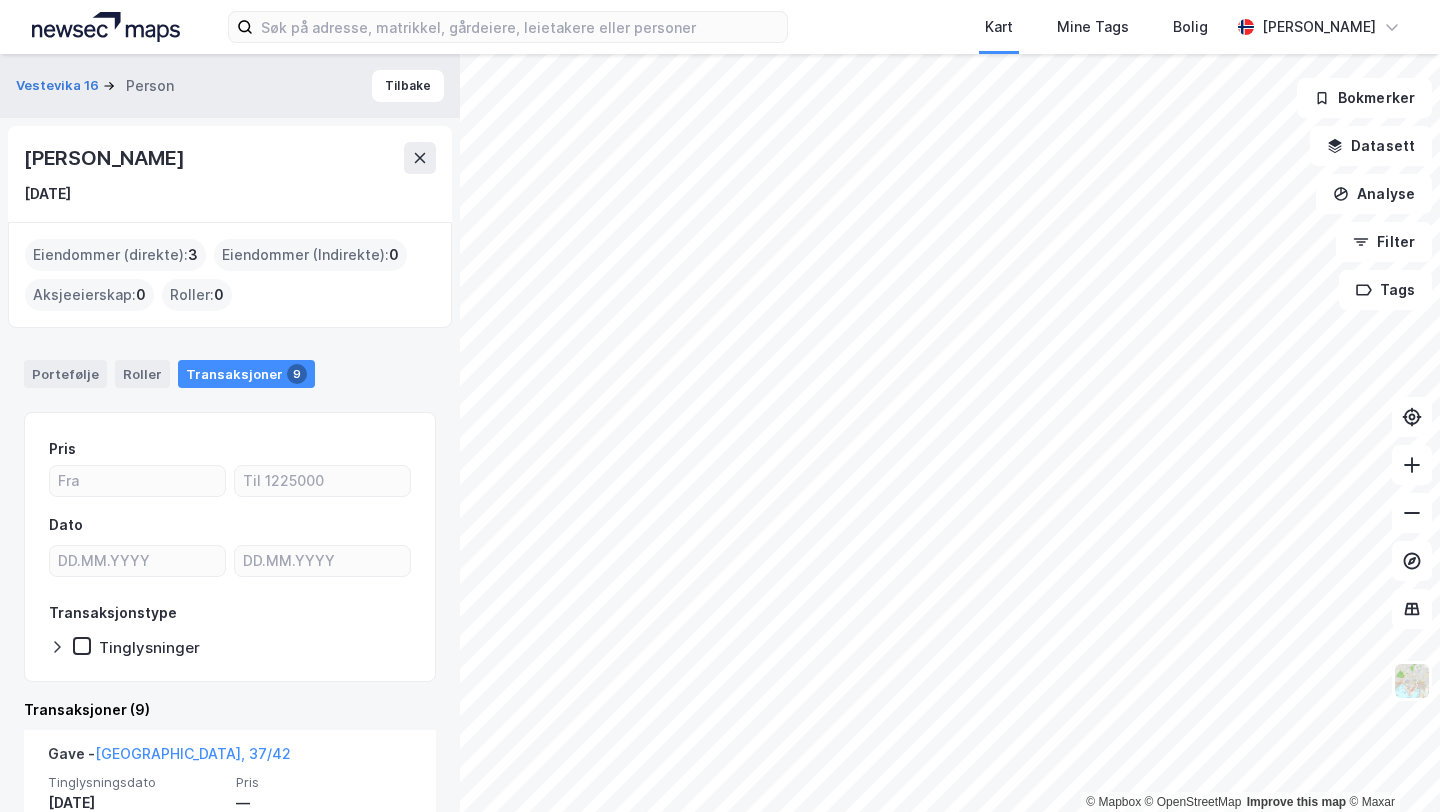 click on "[PERSON_NAME]" at bounding box center (106, 158) 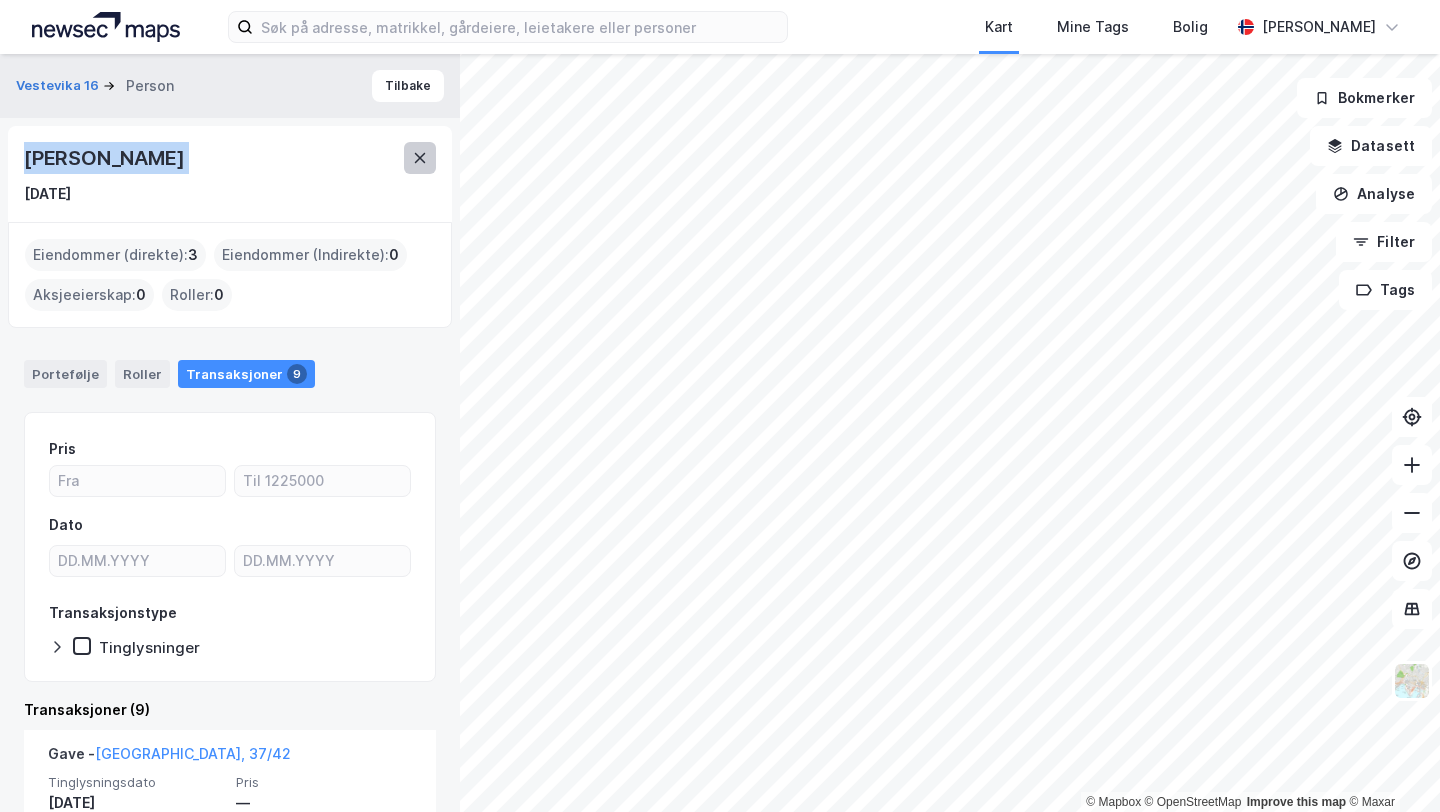 click at bounding box center (420, 158) 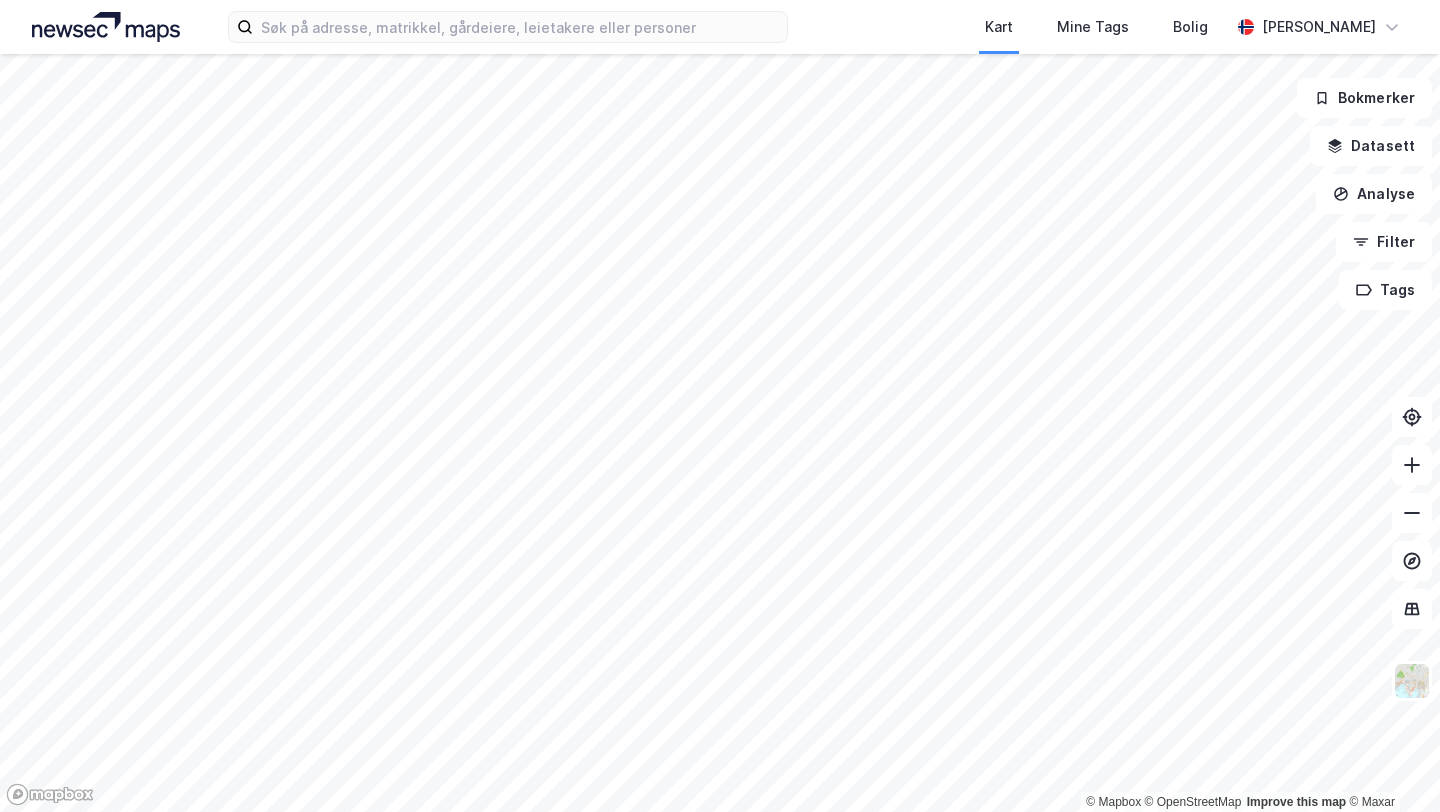 click on "Kart Mine Tags Bolig [PERSON_NAME] © Mapbox   © OpenStreetMap   Improve this map   © Maxar Bokmerker Datasett Analyse Filter Tags" at bounding box center (720, 406) 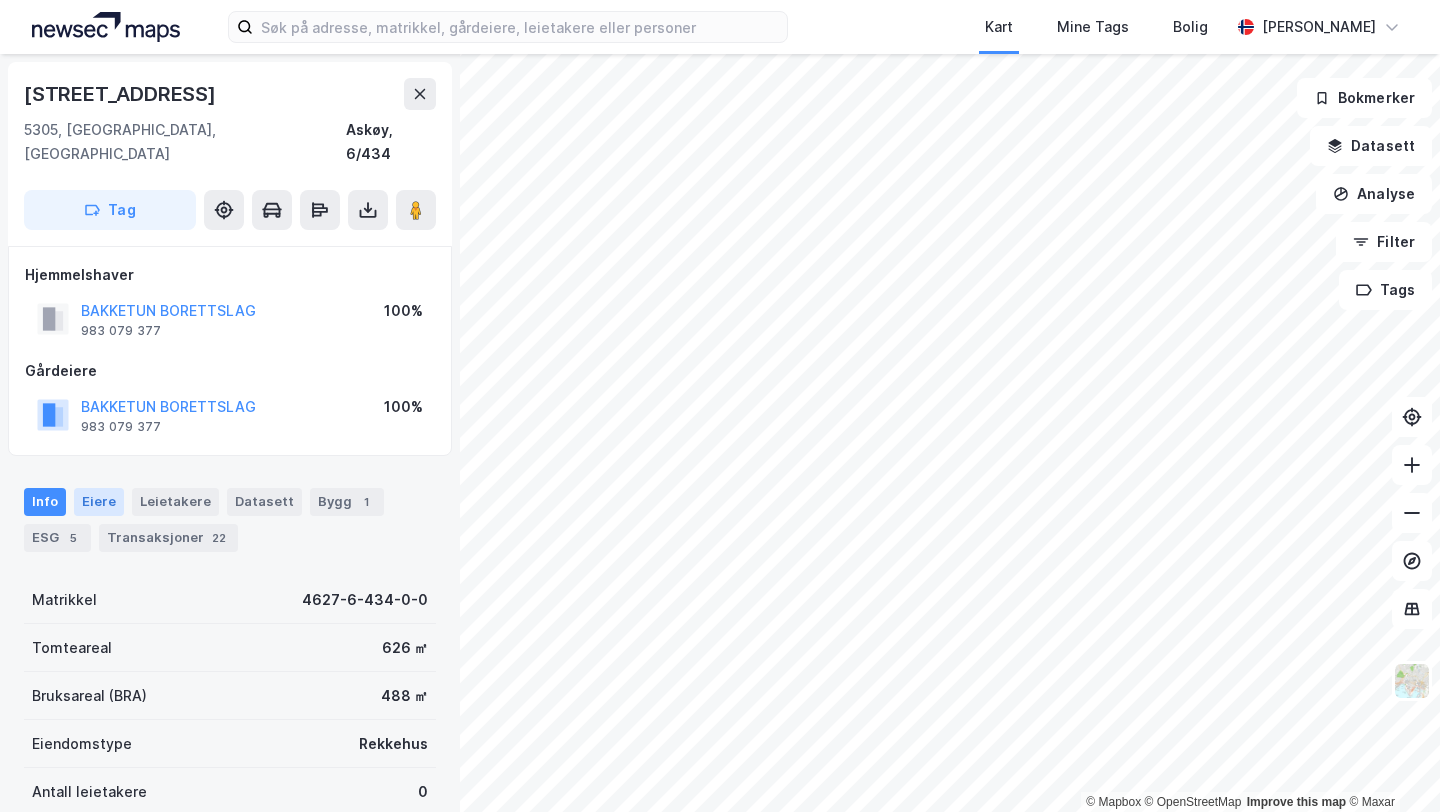 click on "Eiere" at bounding box center (99, 502) 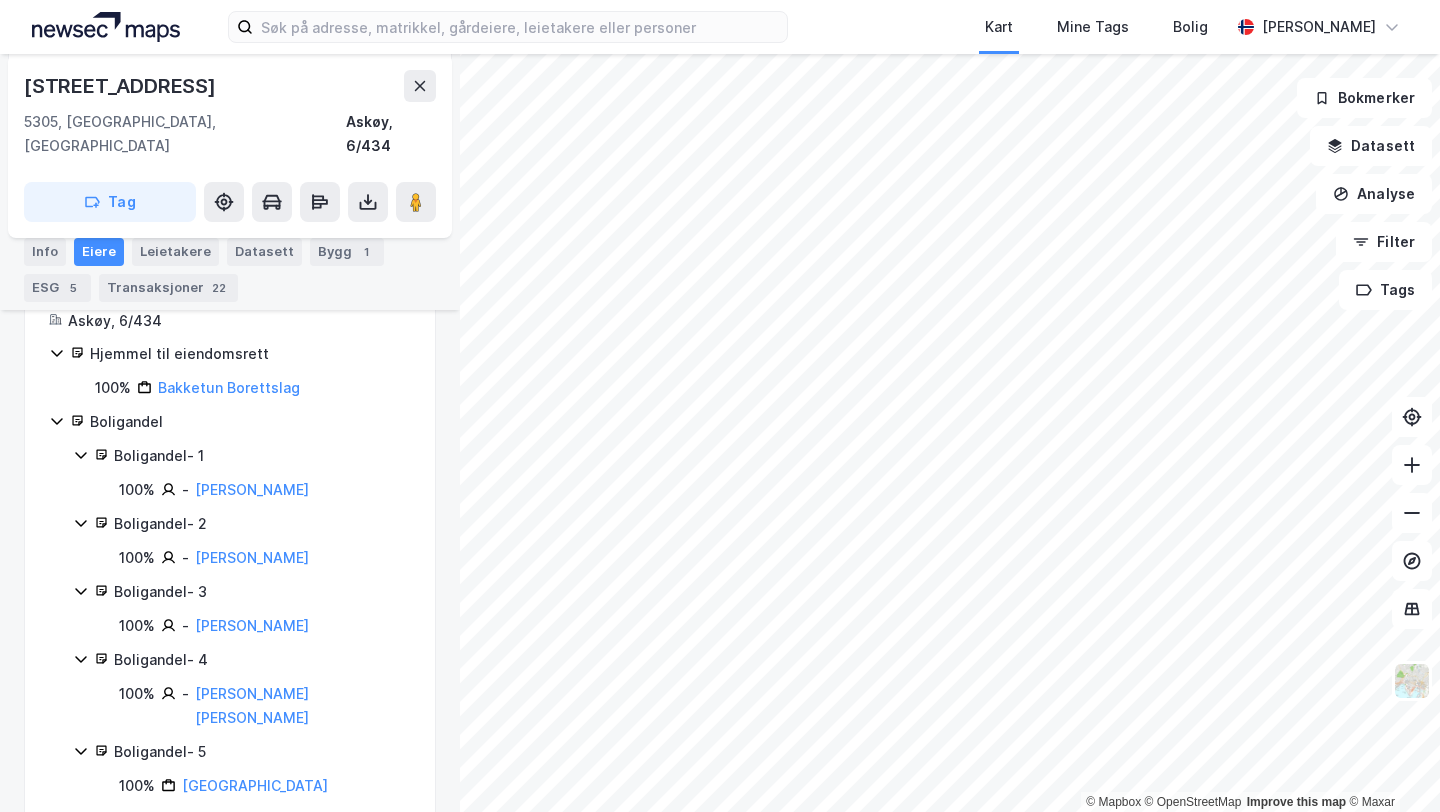 scroll, scrollTop: 374, scrollLeft: 0, axis: vertical 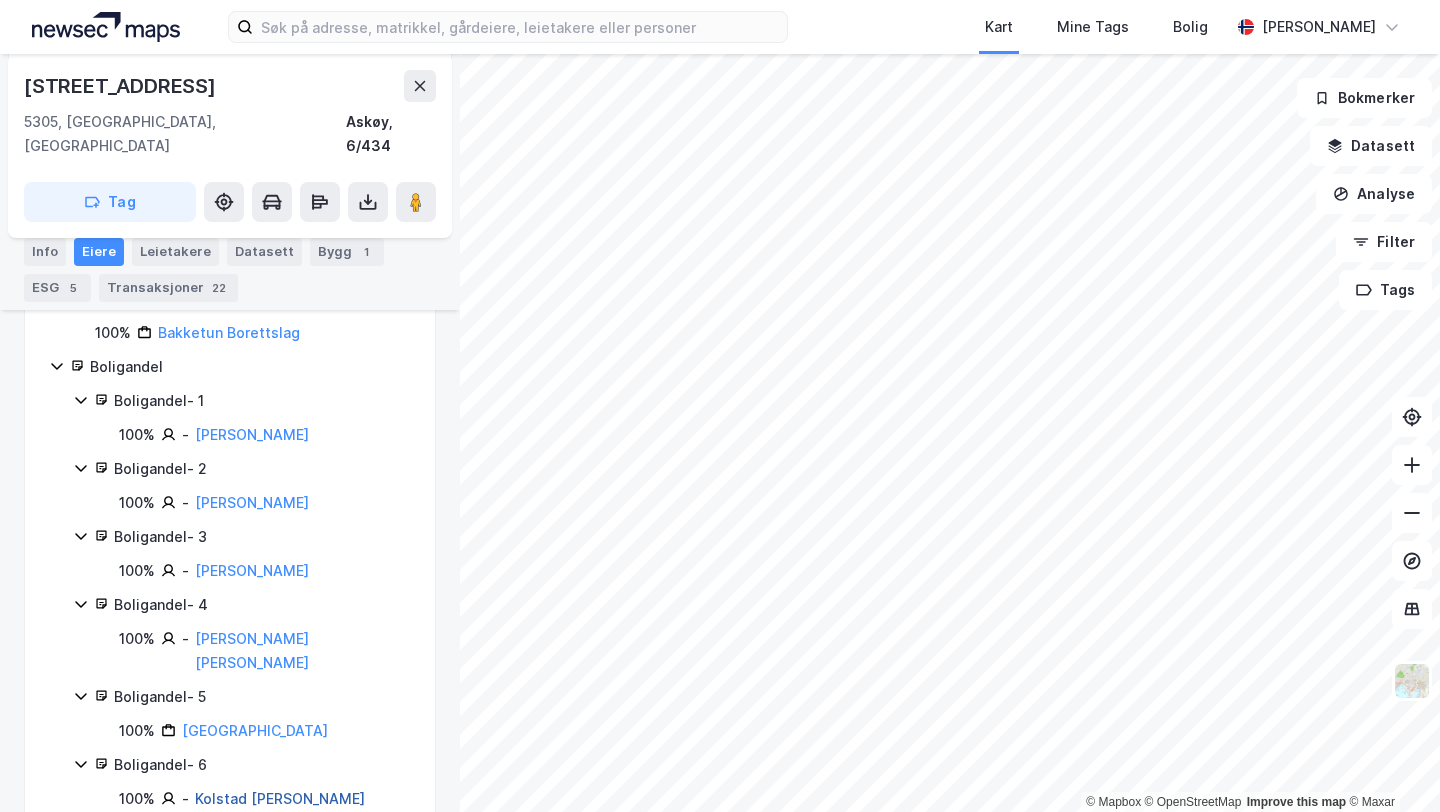 click on "Kolstad [PERSON_NAME]" at bounding box center (280, 798) 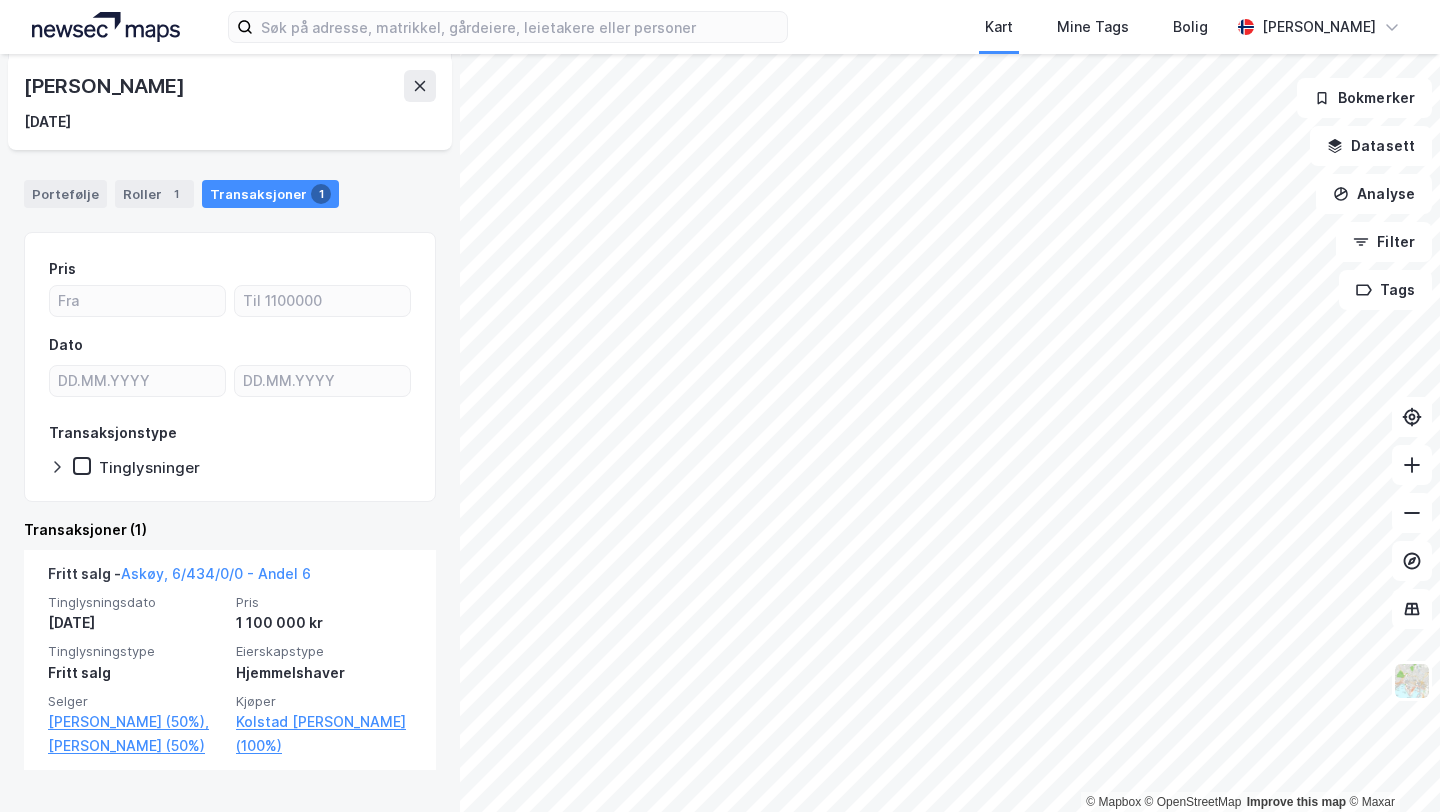 scroll, scrollTop: 186, scrollLeft: 0, axis: vertical 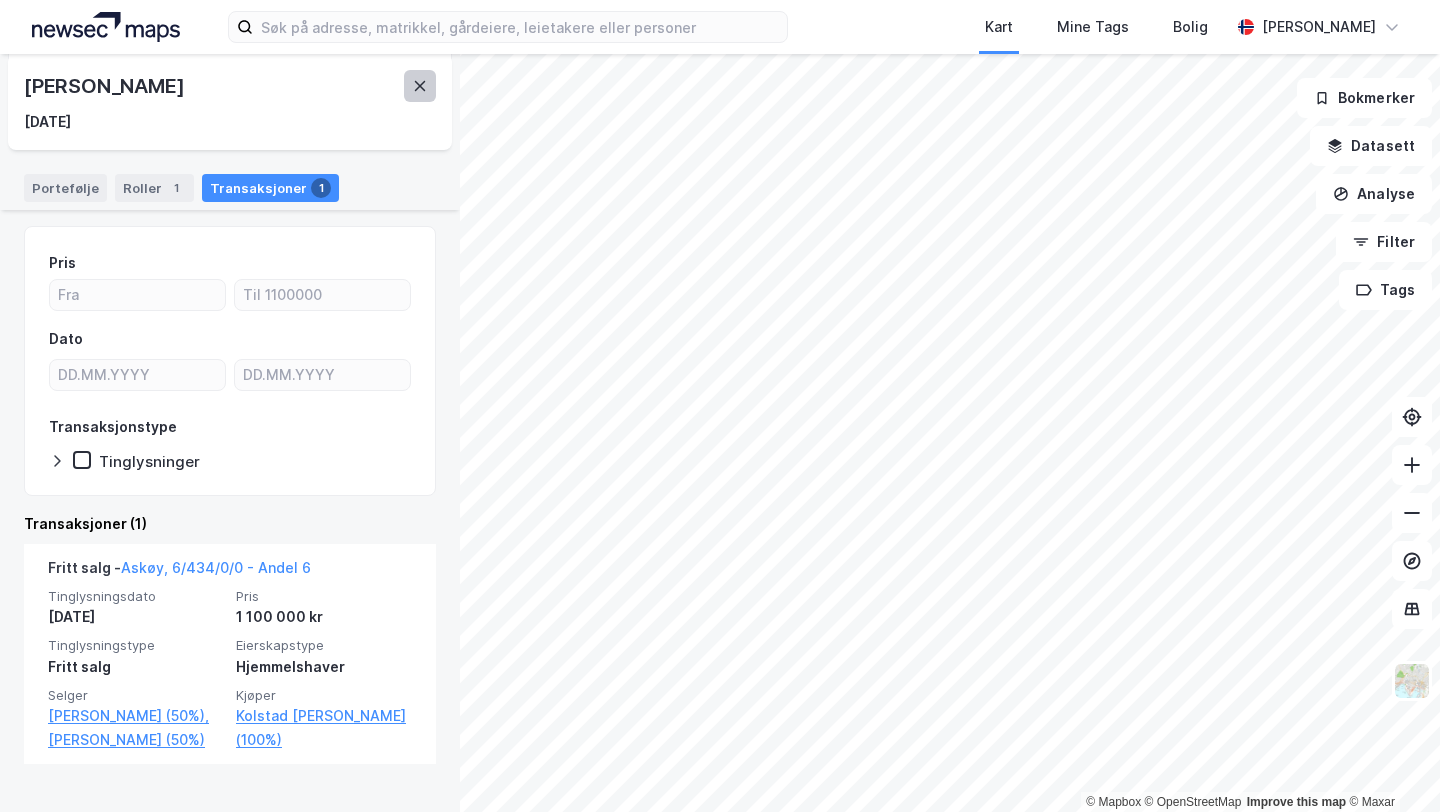 click at bounding box center [420, 86] 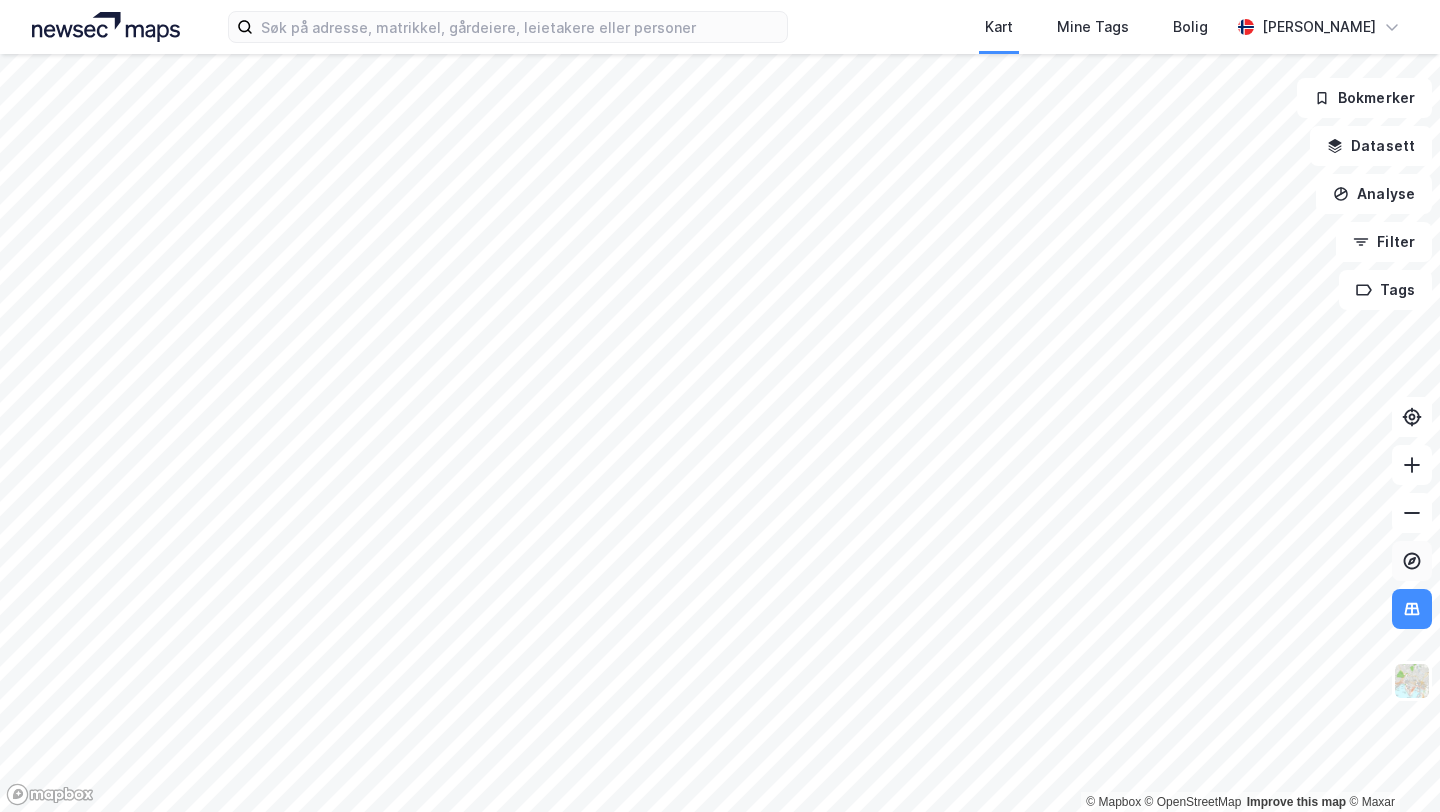 click 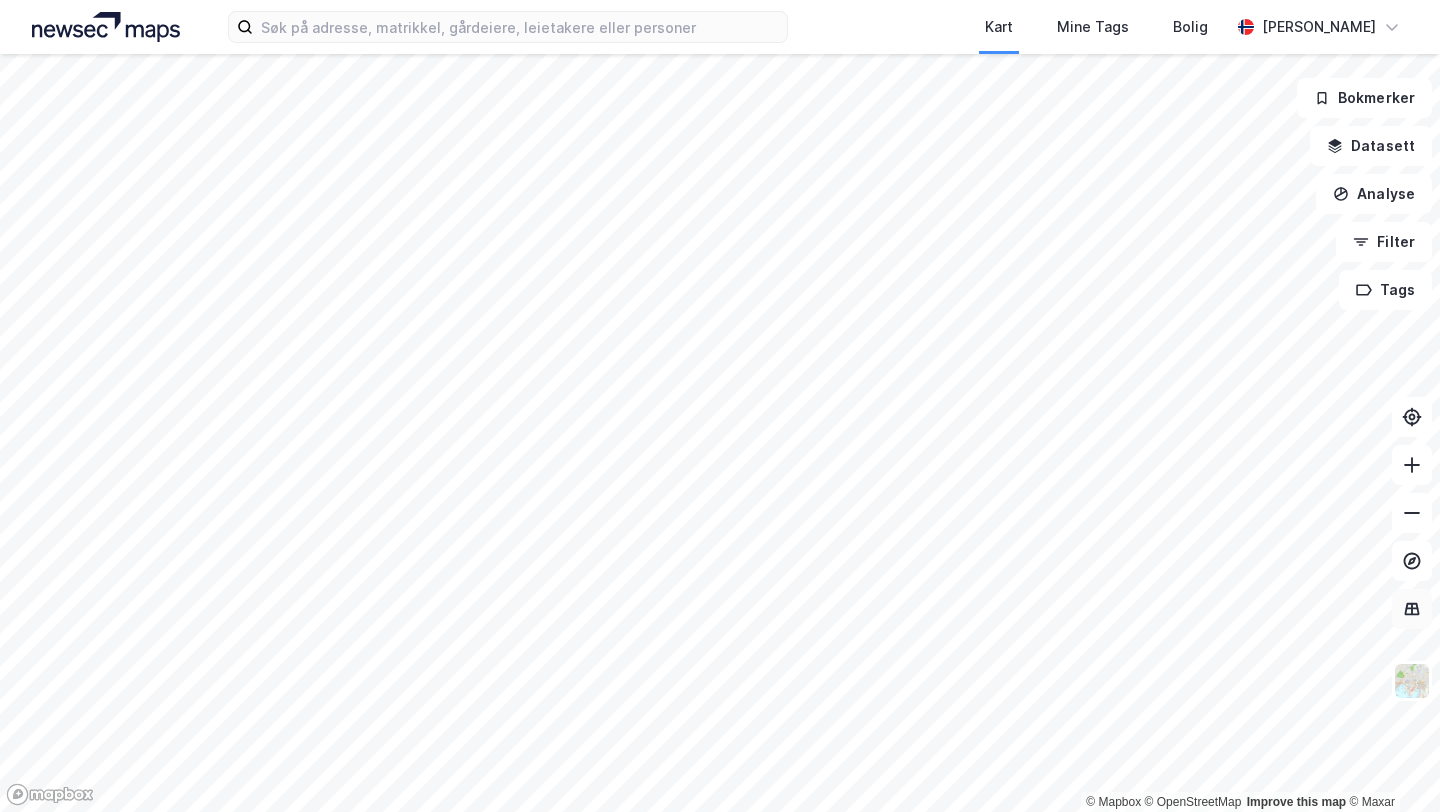 click 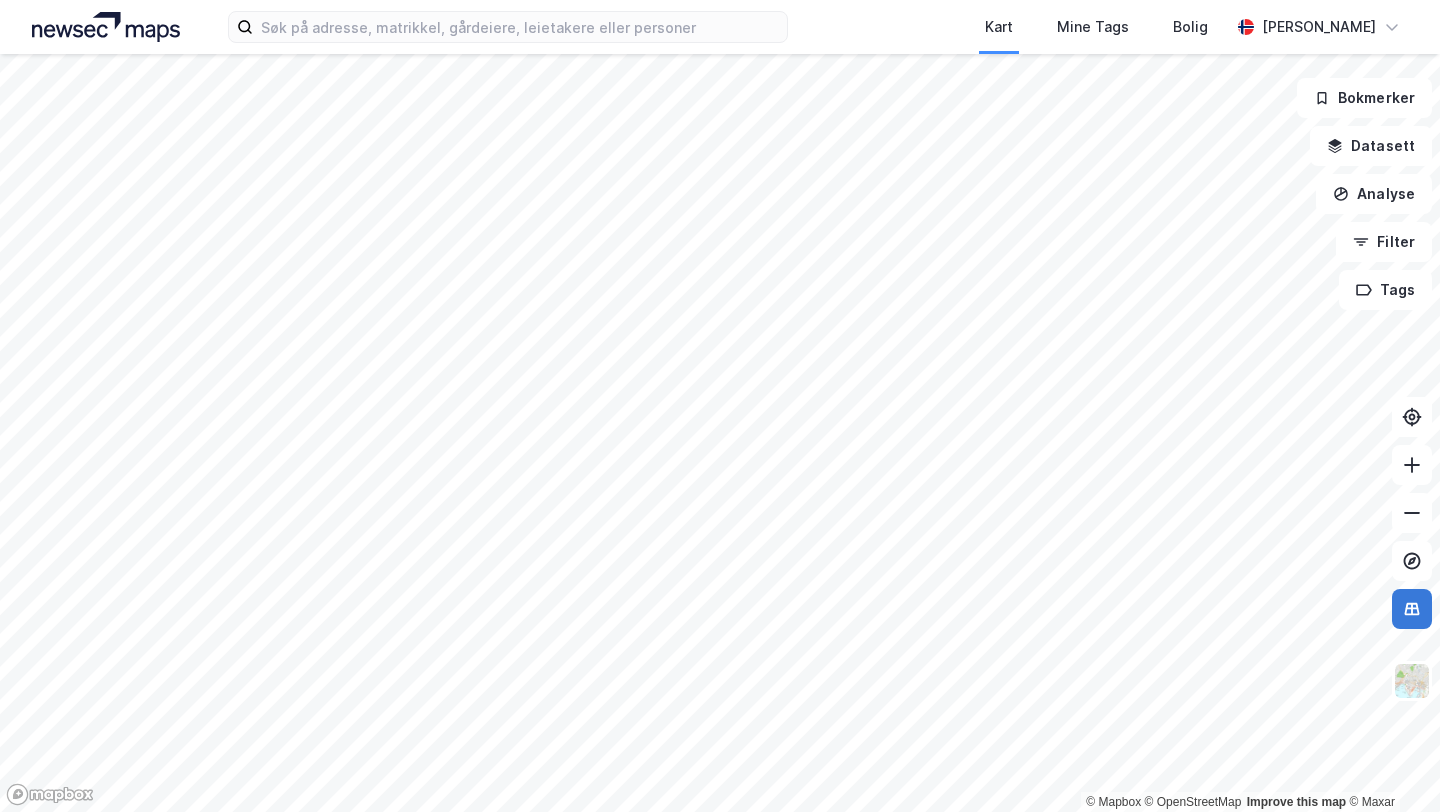 click 